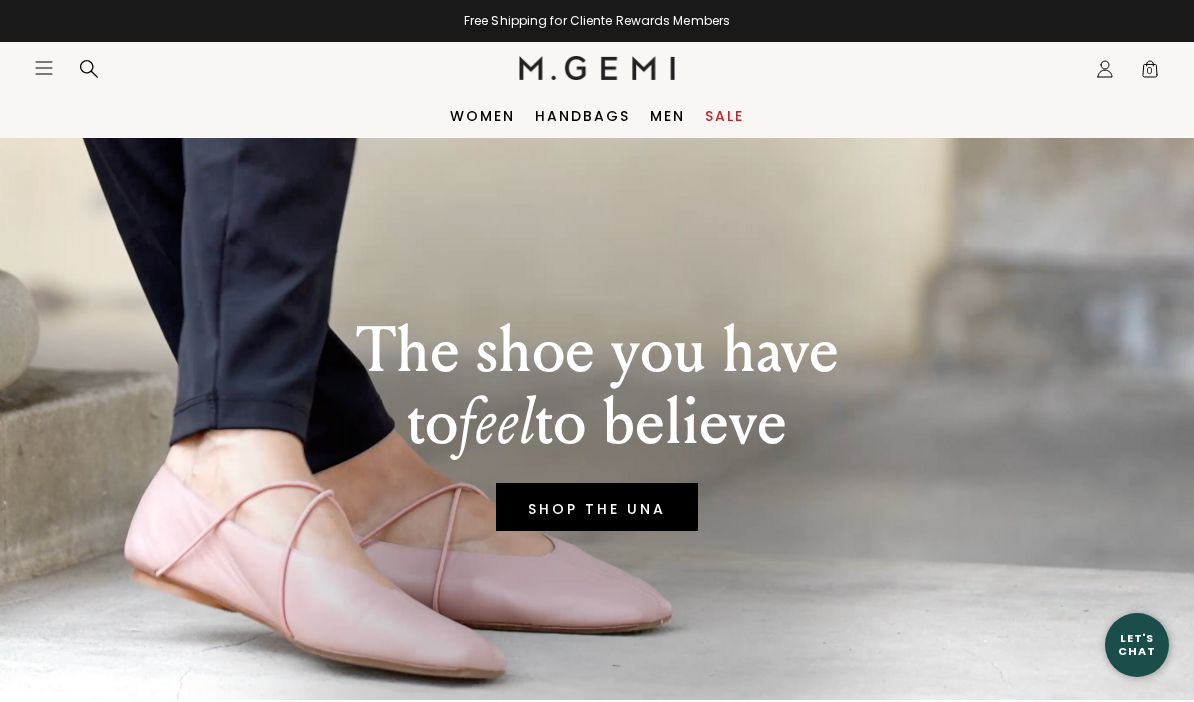 scroll, scrollTop: 0, scrollLeft: 0, axis: both 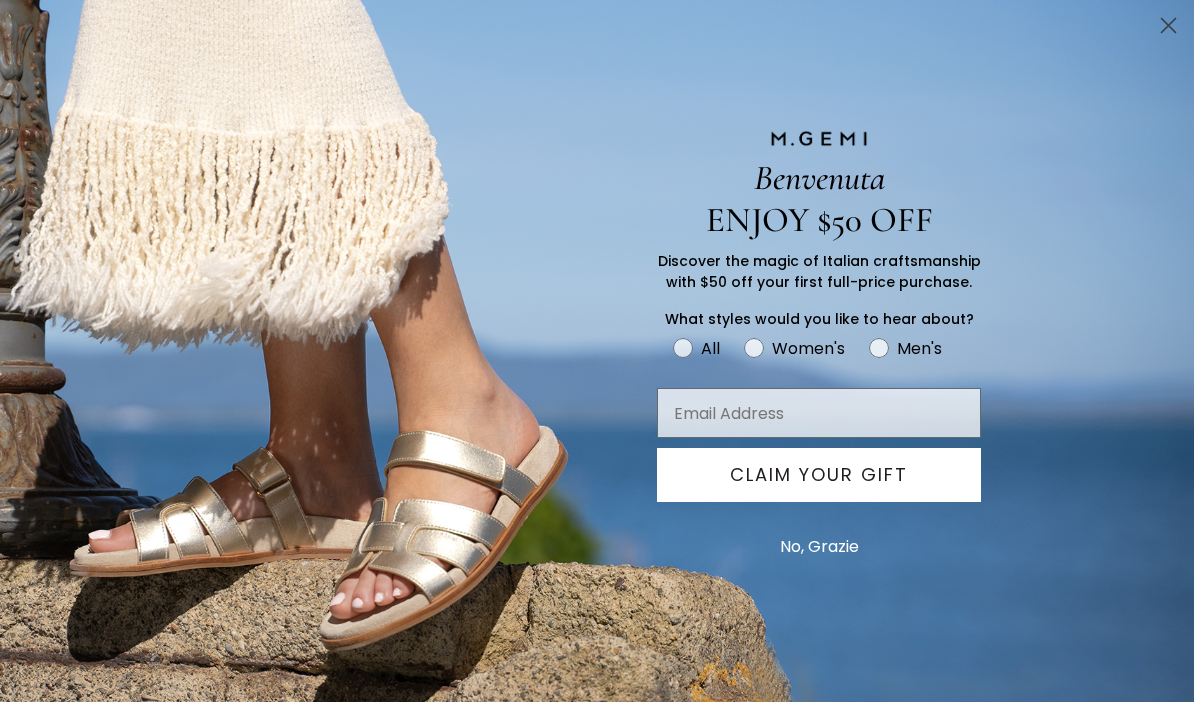 click at bounding box center (597, 139) 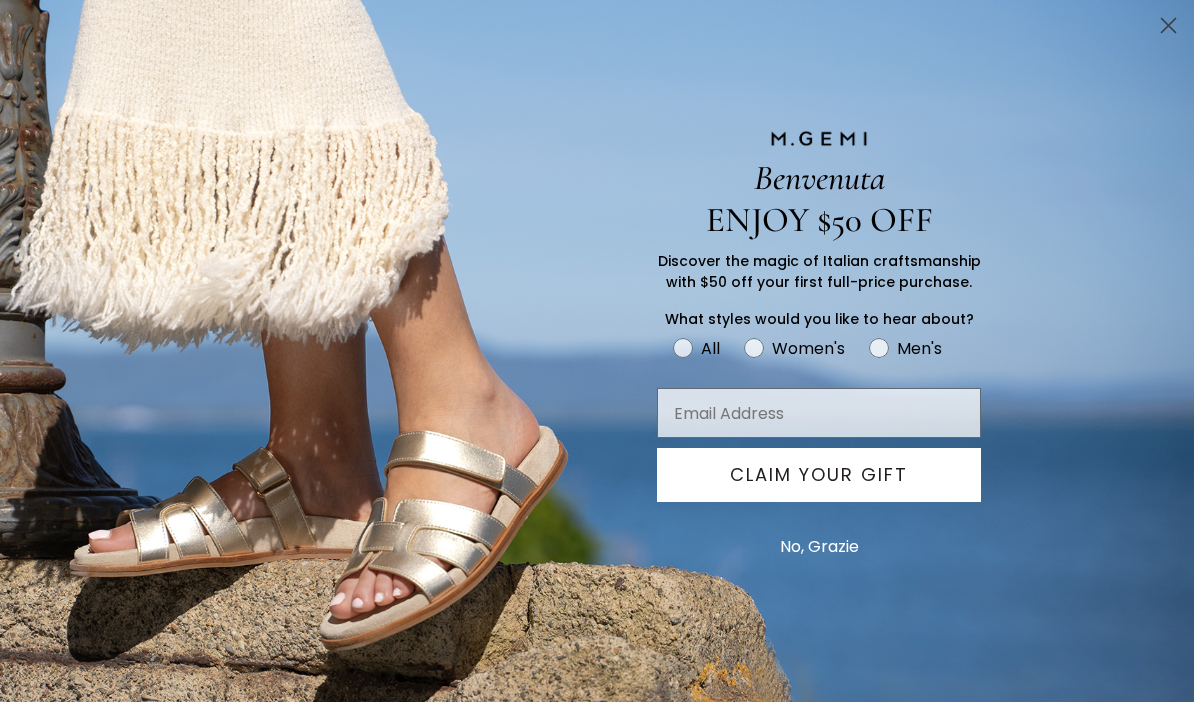 click 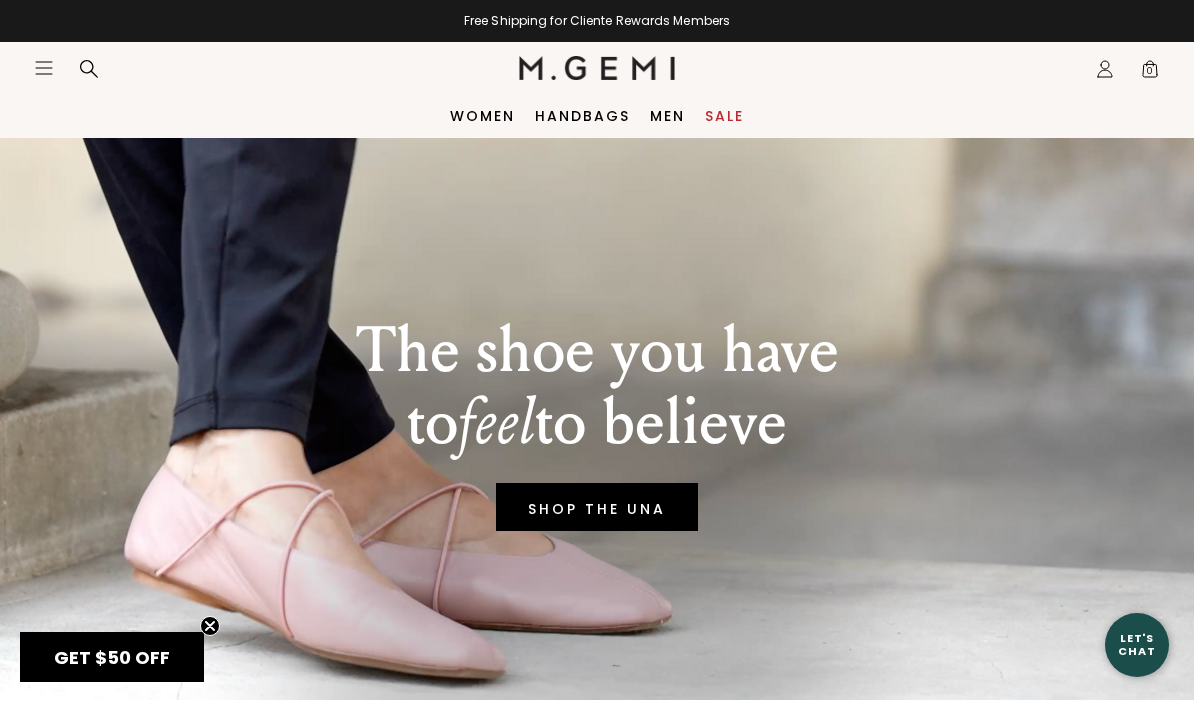 click on "Women" at bounding box center (482, 116) 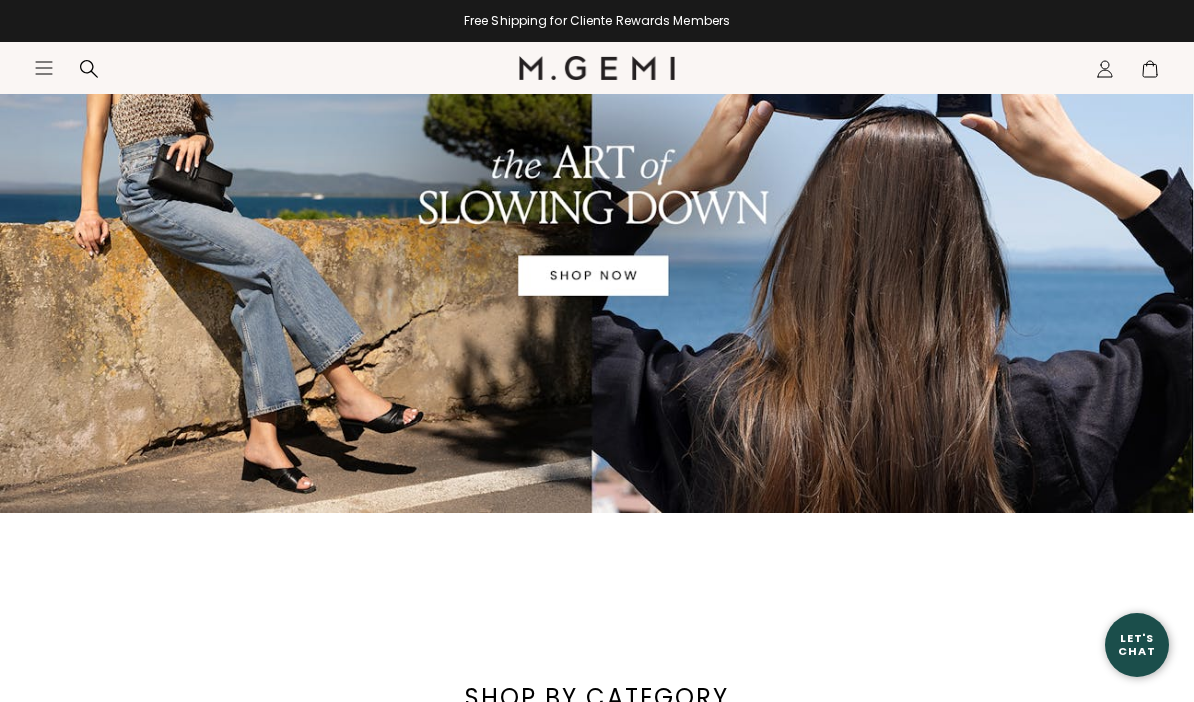 scroll, scrollTop: 0, scrollLeft: 0, axis: both 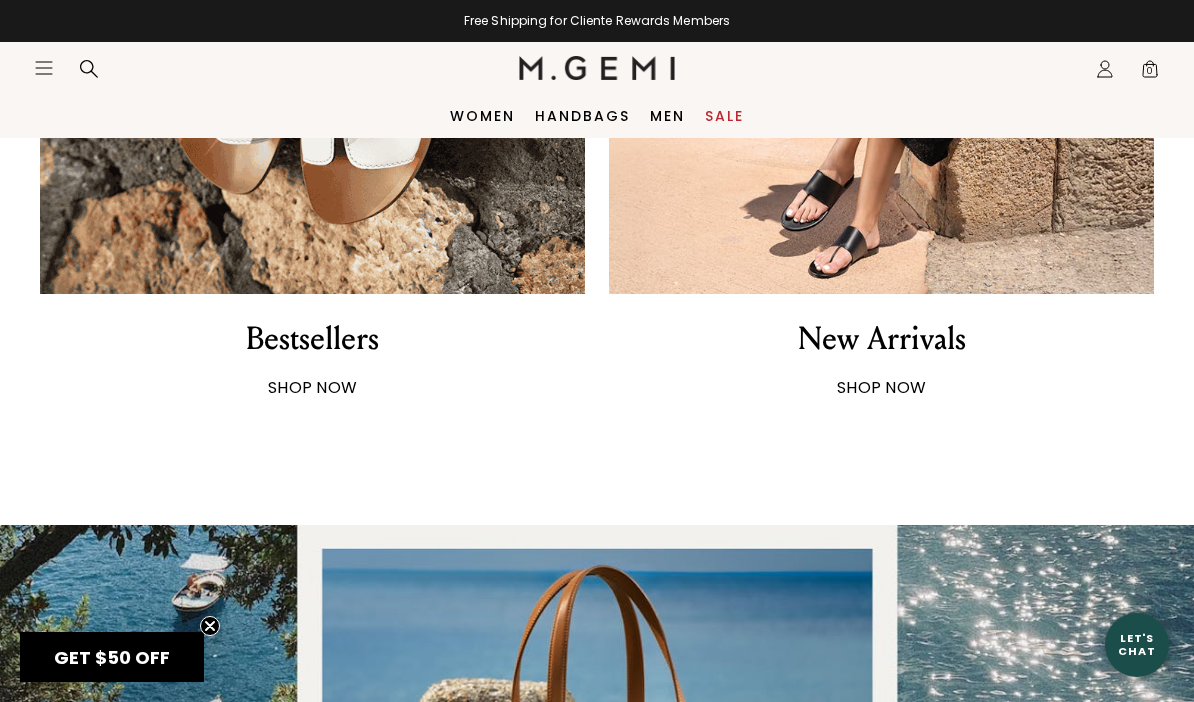 click on "Bestsellers" at bounding box center [312, 339] 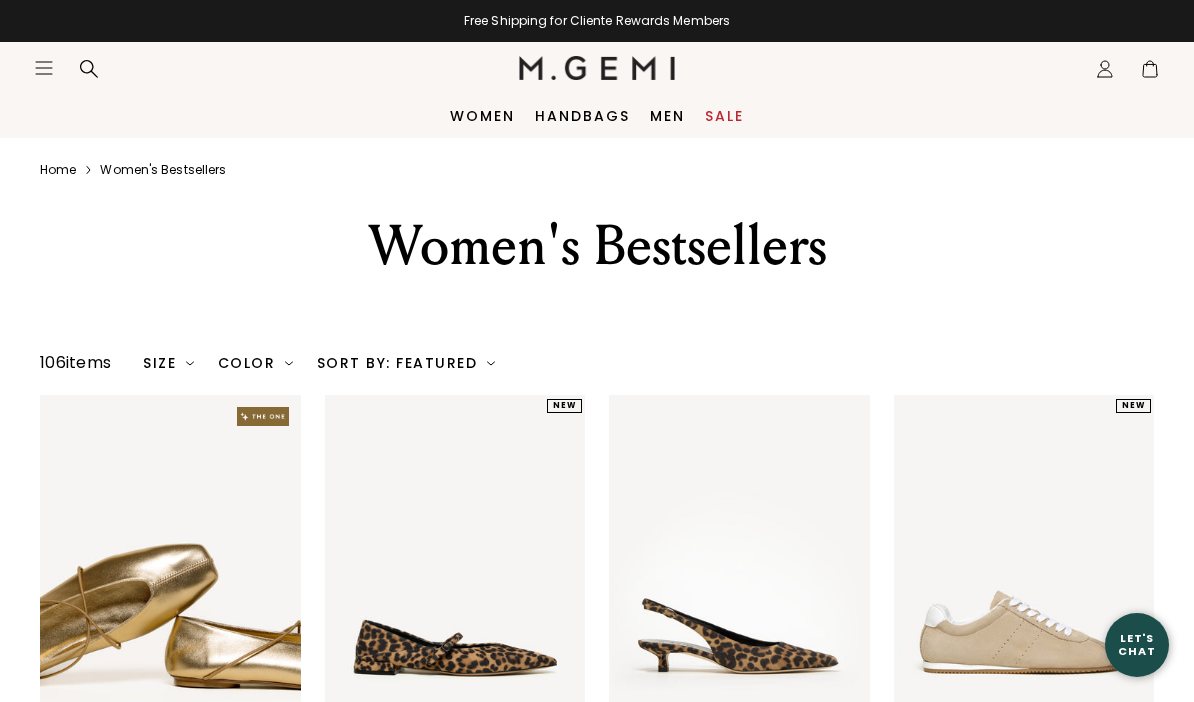 scroll, scrollTop: 0, scrollLeft: 0, axis: both 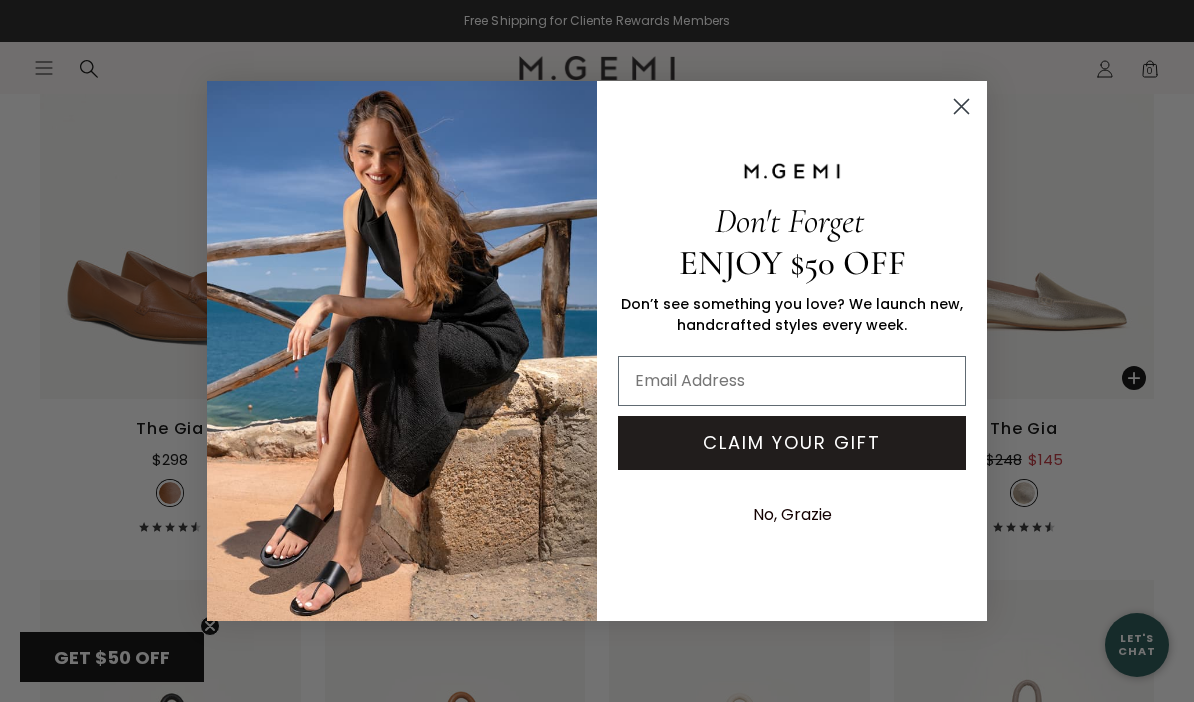 click 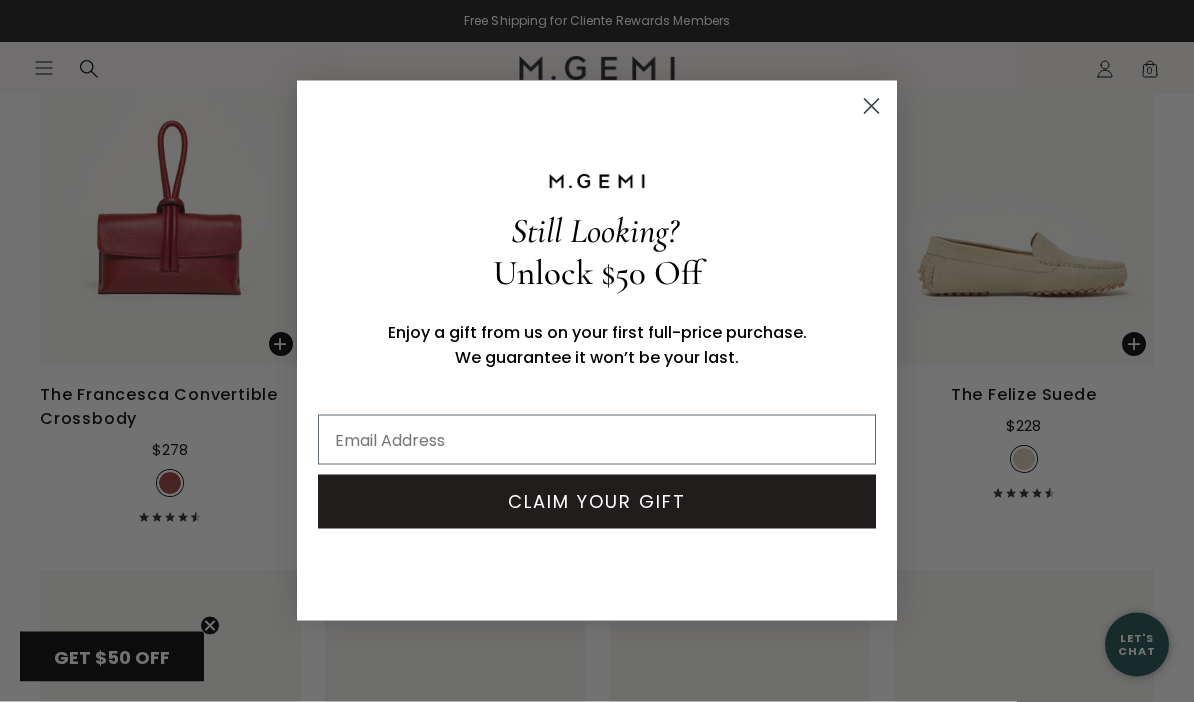 scroll, scrollTop: 9998, scrollLeft: 0, axis: vertical 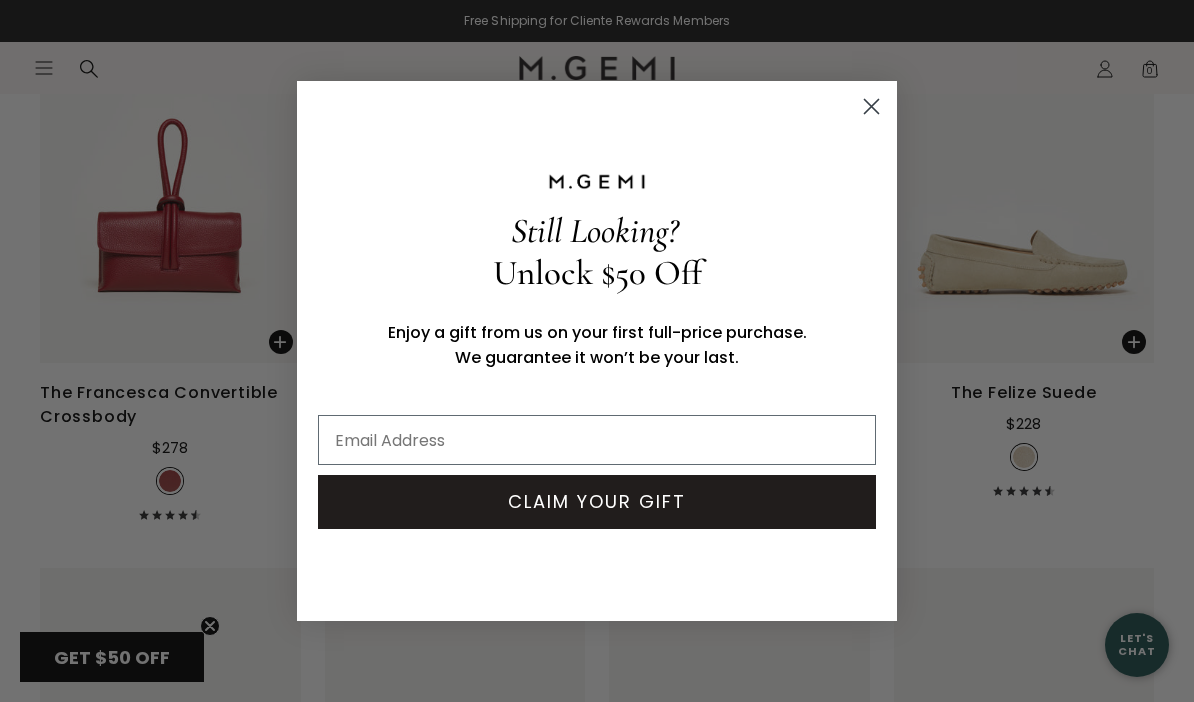 click 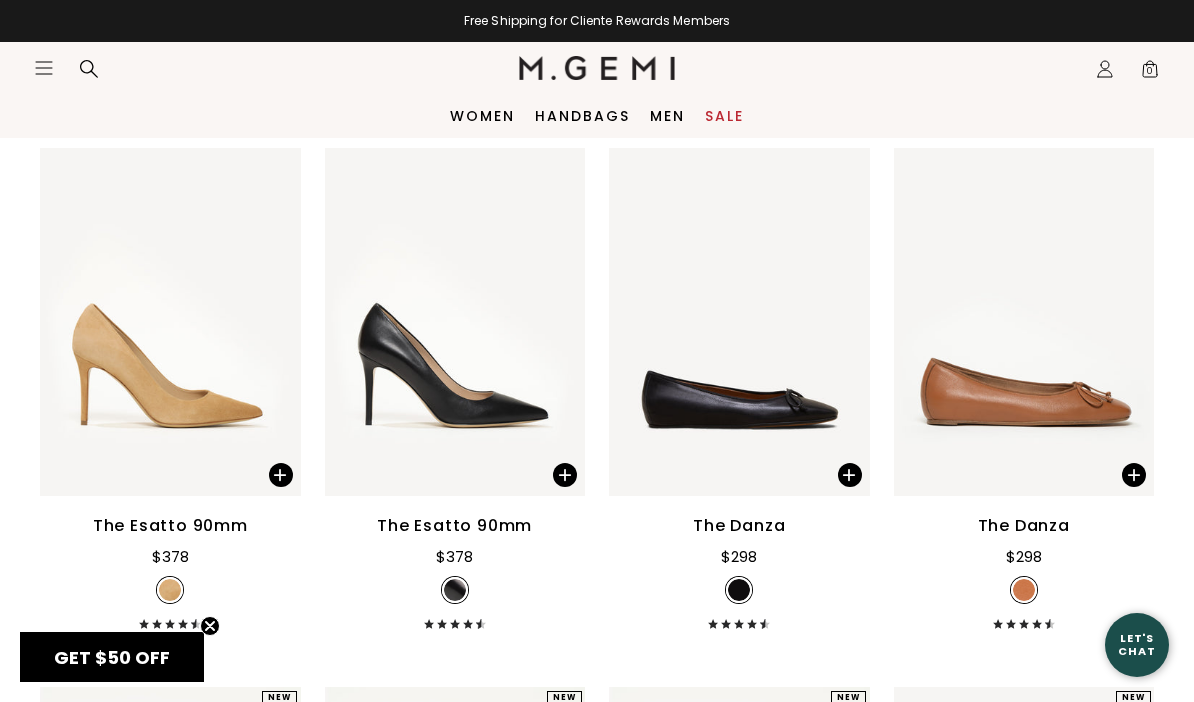 scroll, scrollTop: 10945, scrollLeft: 0, axis: vertical 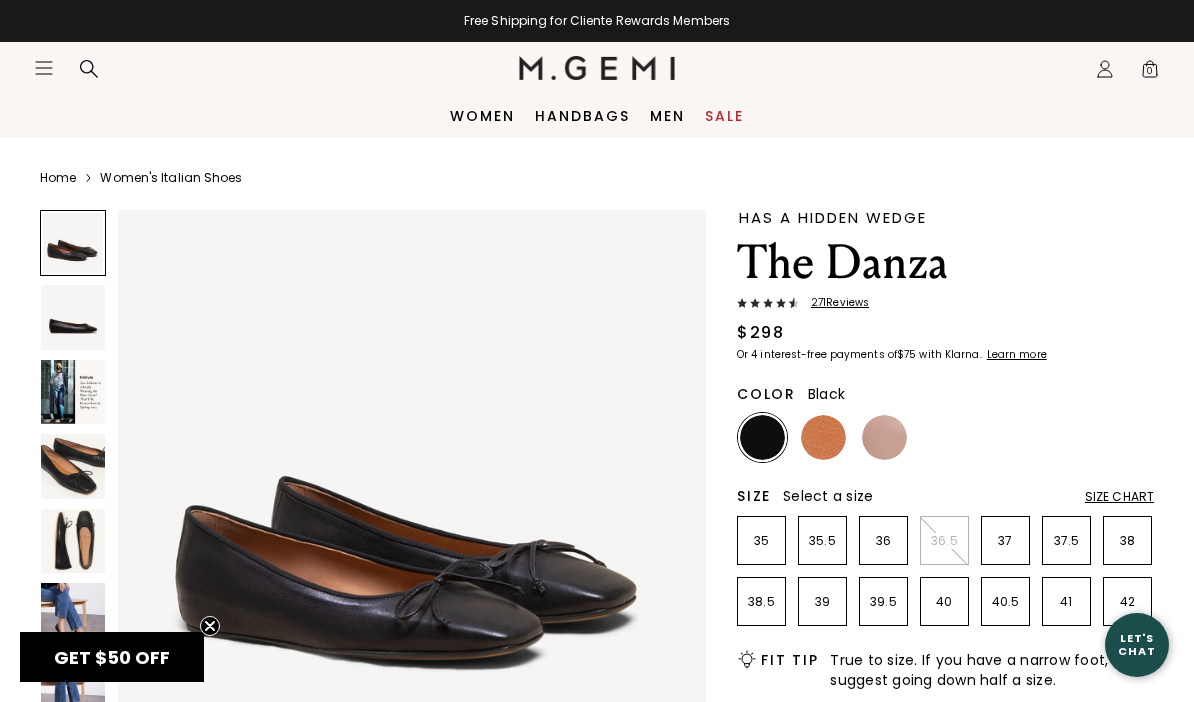 click at bounding box center [73, 466] 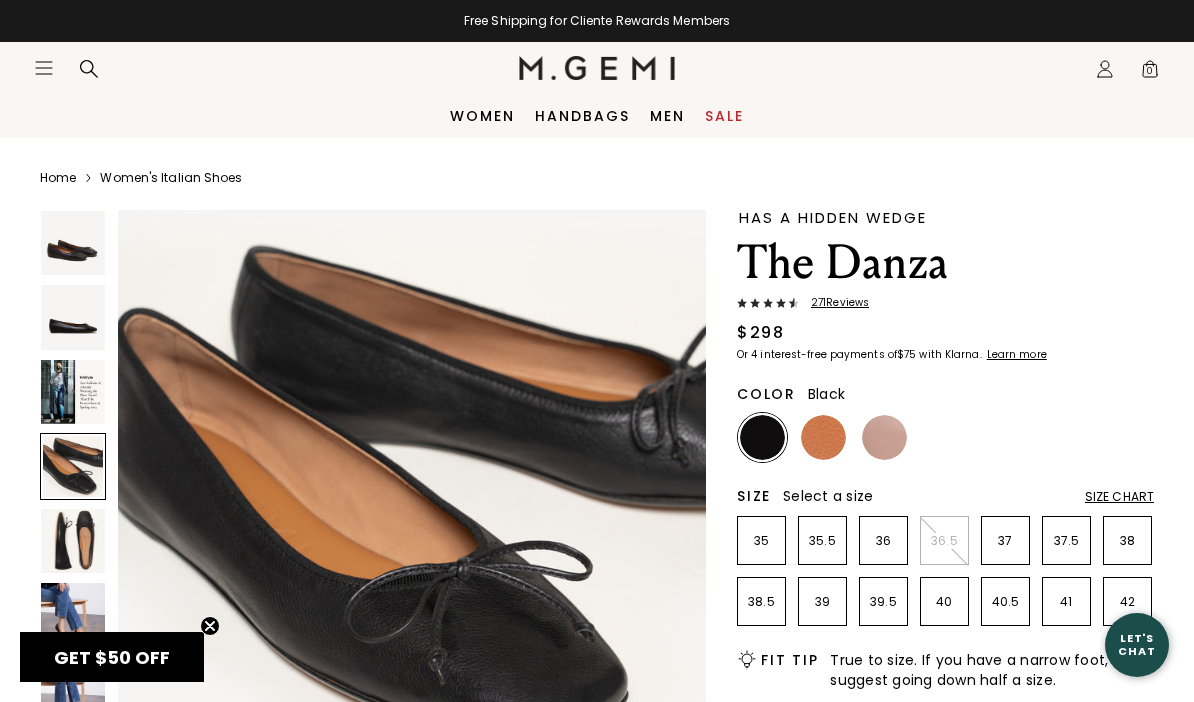 click at bounding box center (73, 615) 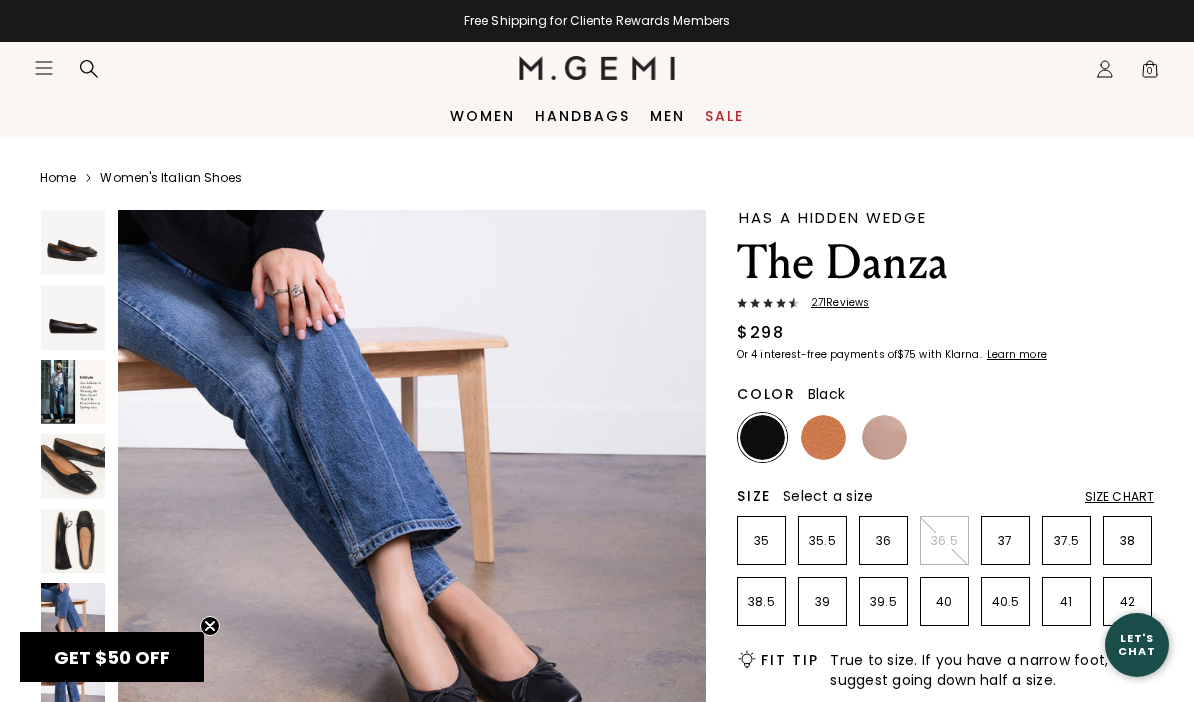 scroll, scrollTop: 4273, scrollLeft: 0, axis: vertical 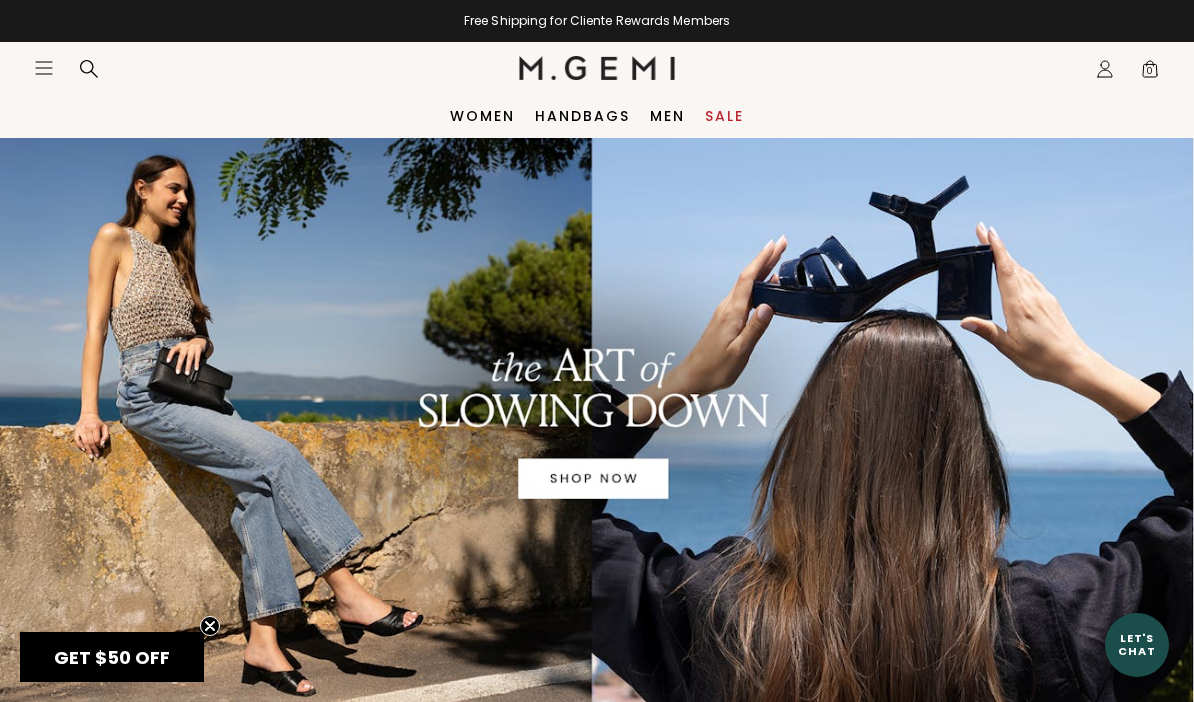 click on "Women" at bounding box center (482, 116) 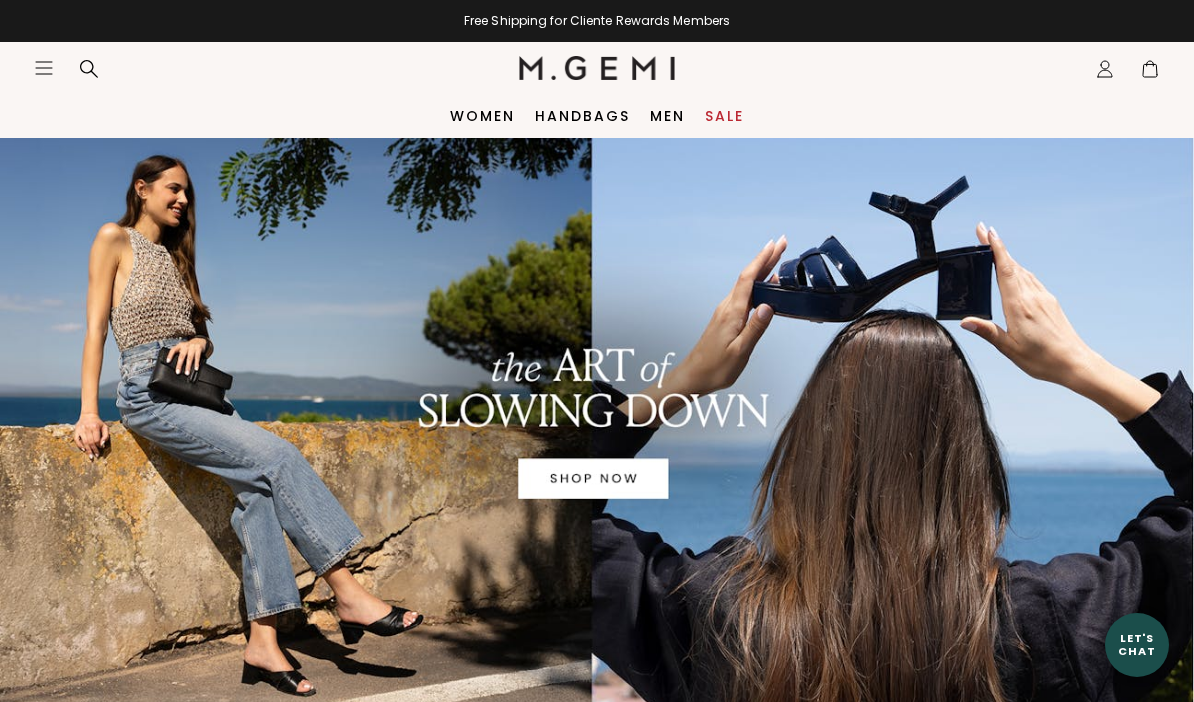 scroll, scrollTop: 0, scrollLeft: 0, axis: both 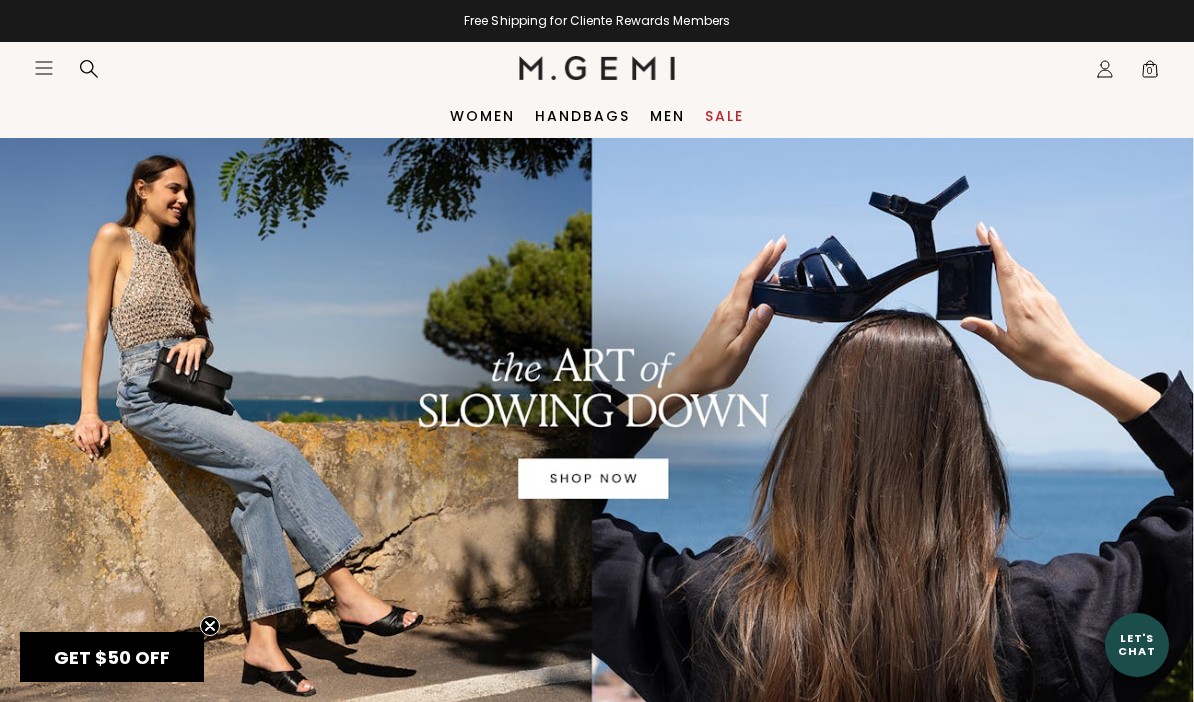click at bounding box center (597, 427) 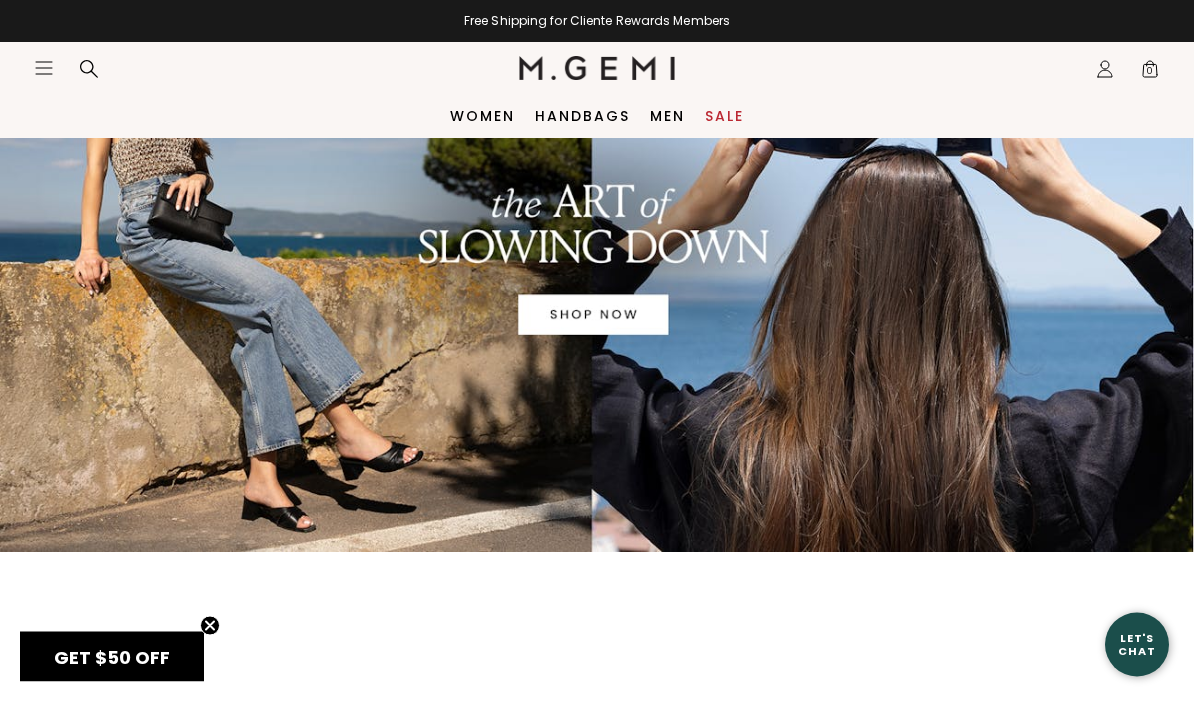 scroll, scrollTop: 164, scrollLeft: 0, axis: vertical 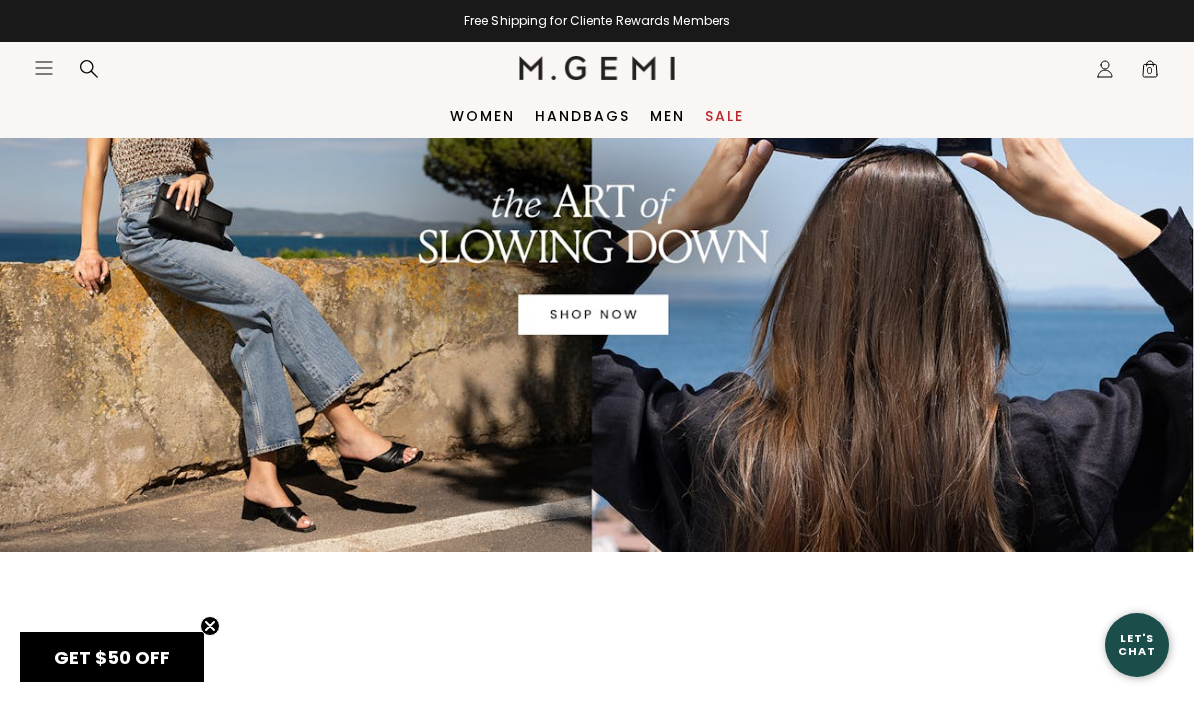 click at bounding box center [597, 263] 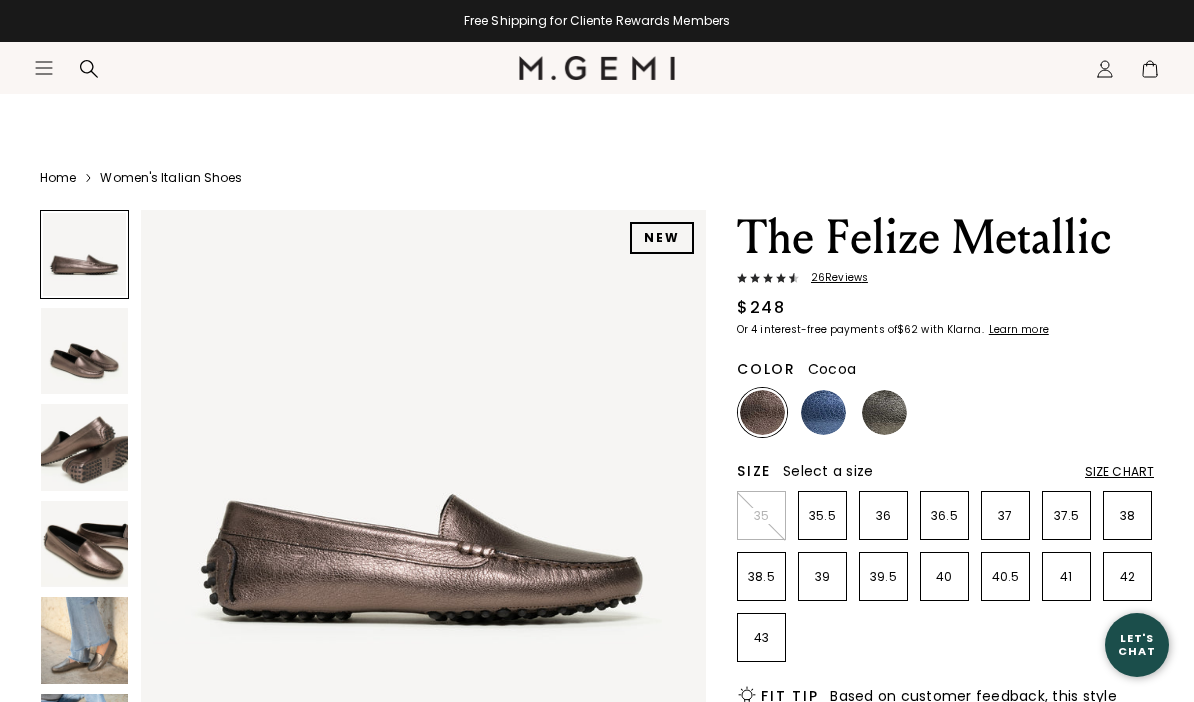 scroll, scrollTop: 30, scrollLeft: 0, axis: vertical 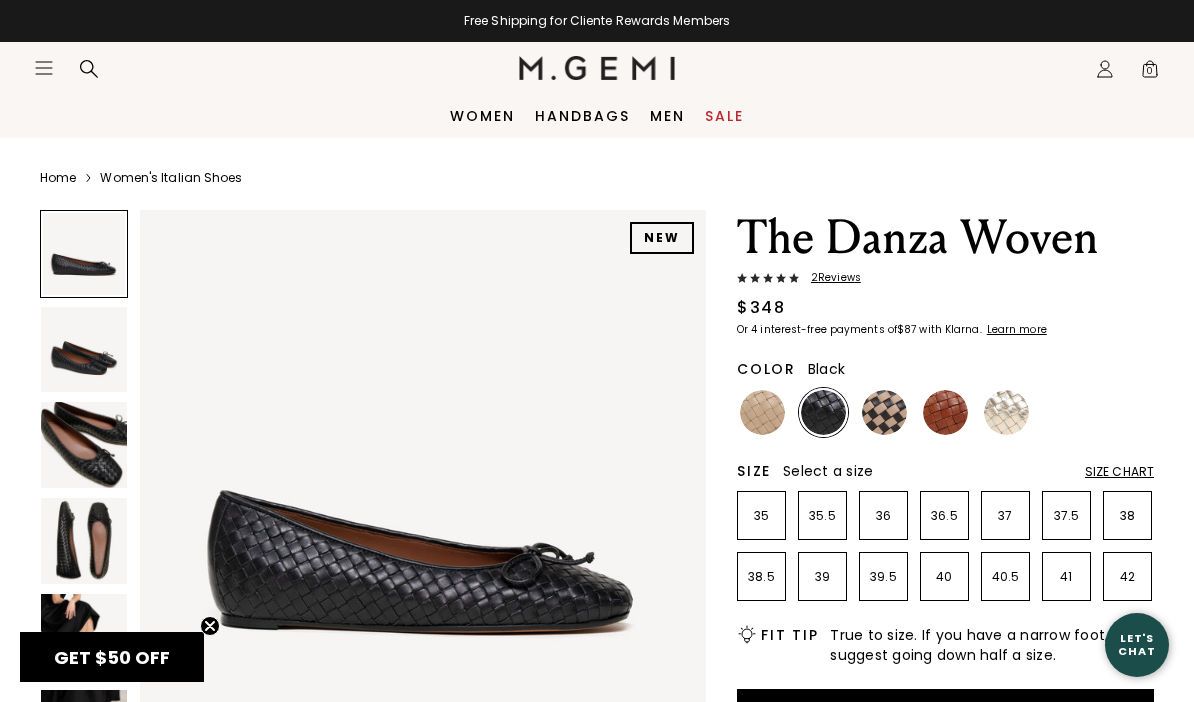 click at bounding box center [84, 445] 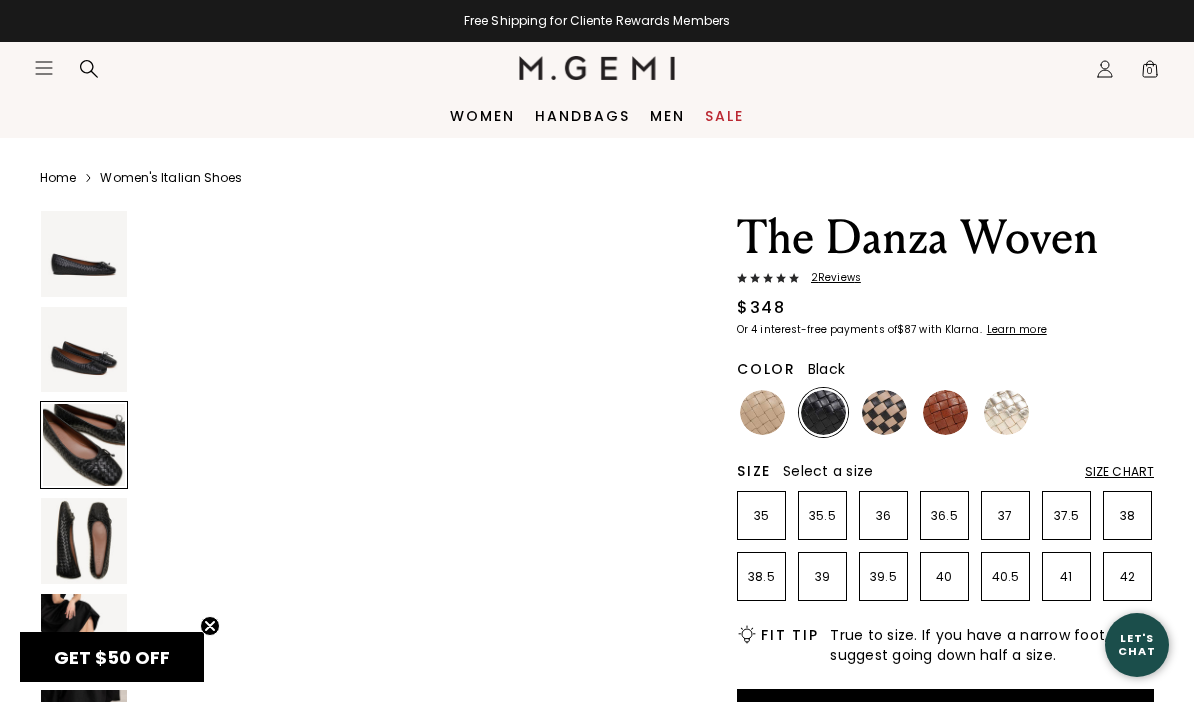 scroll, scrollTop: 1173, scrollLeft: 0, axis: vertical 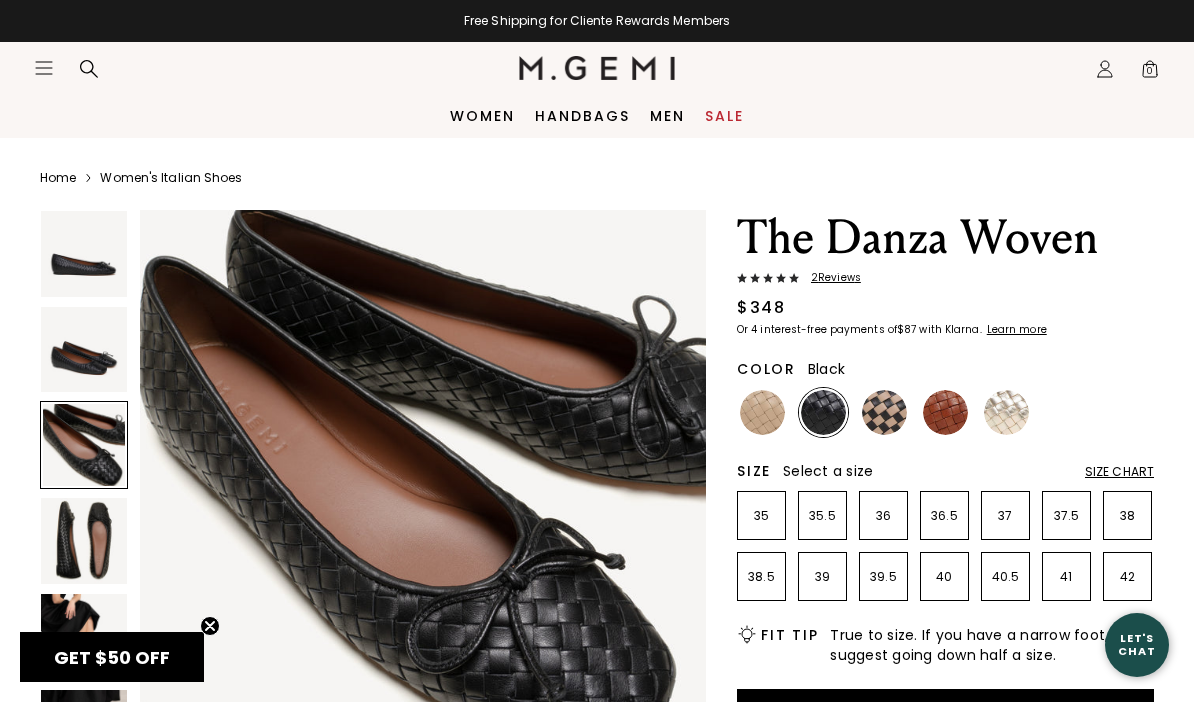 click at bounding box center (84, 541) 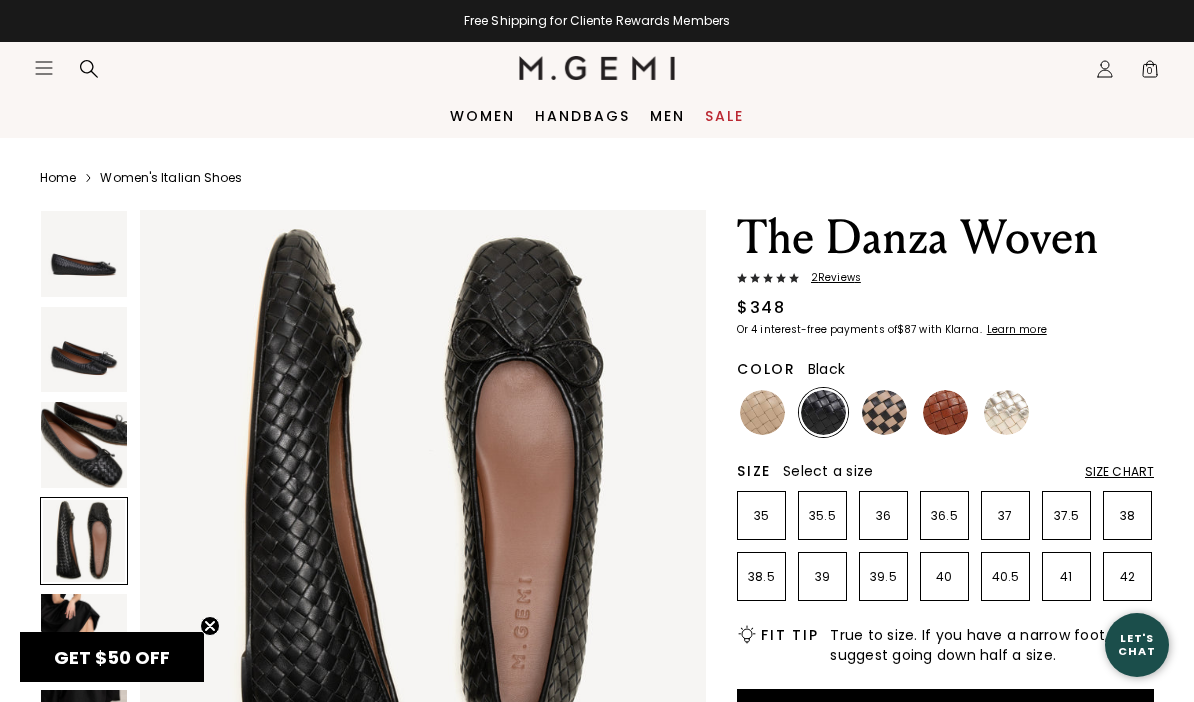 click at bounding box center [84, 637] 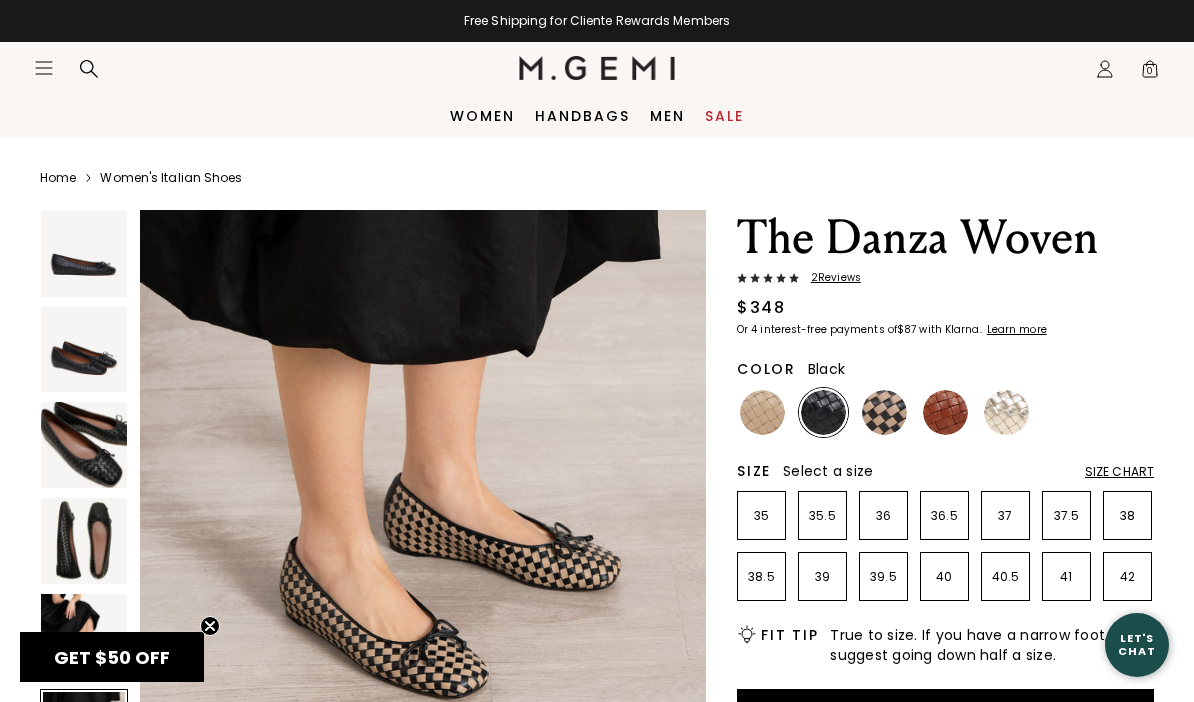 scroll, scrollTop: 2952, scrollLeft: 0, axis: vertical 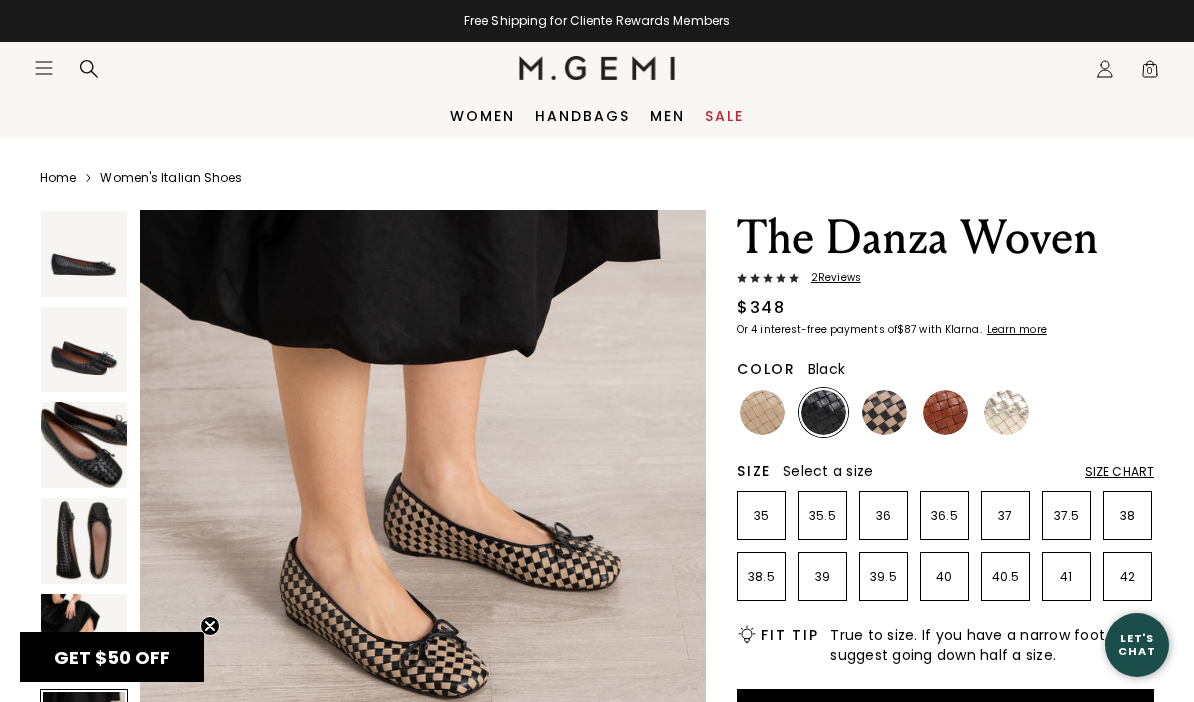 click at bounding box center (823, 412) 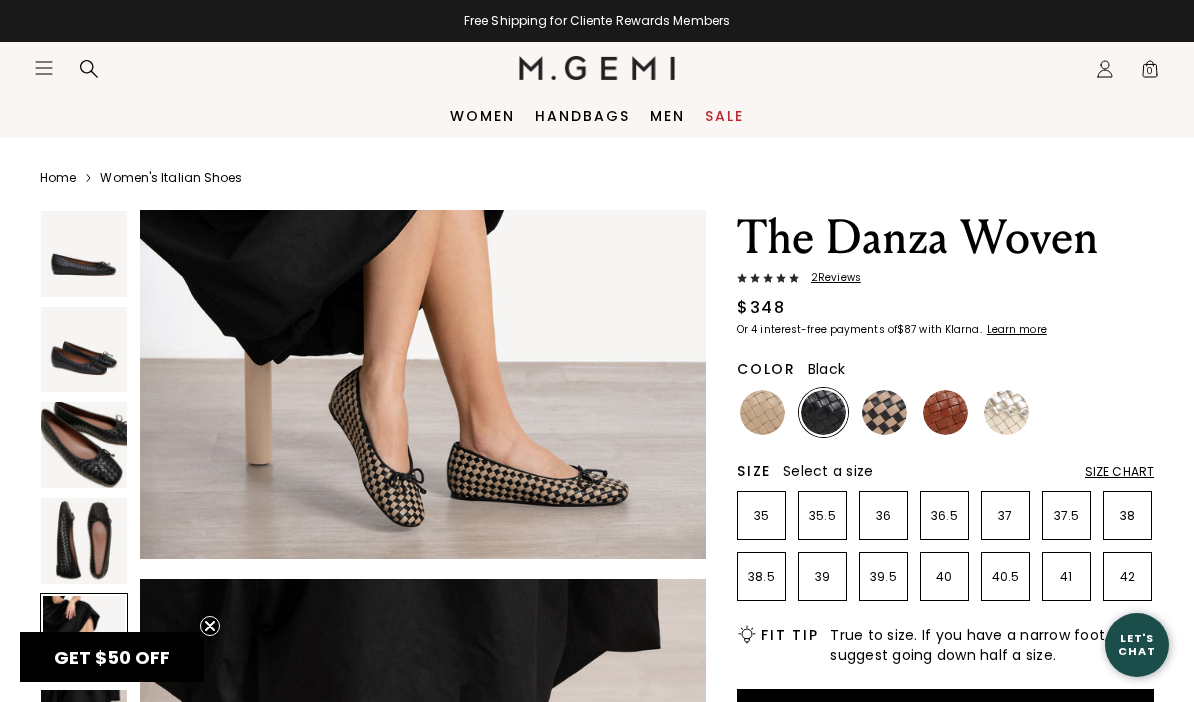 scroll, scrollTop: 2548, scrollLeft: 0, axis: vertical 